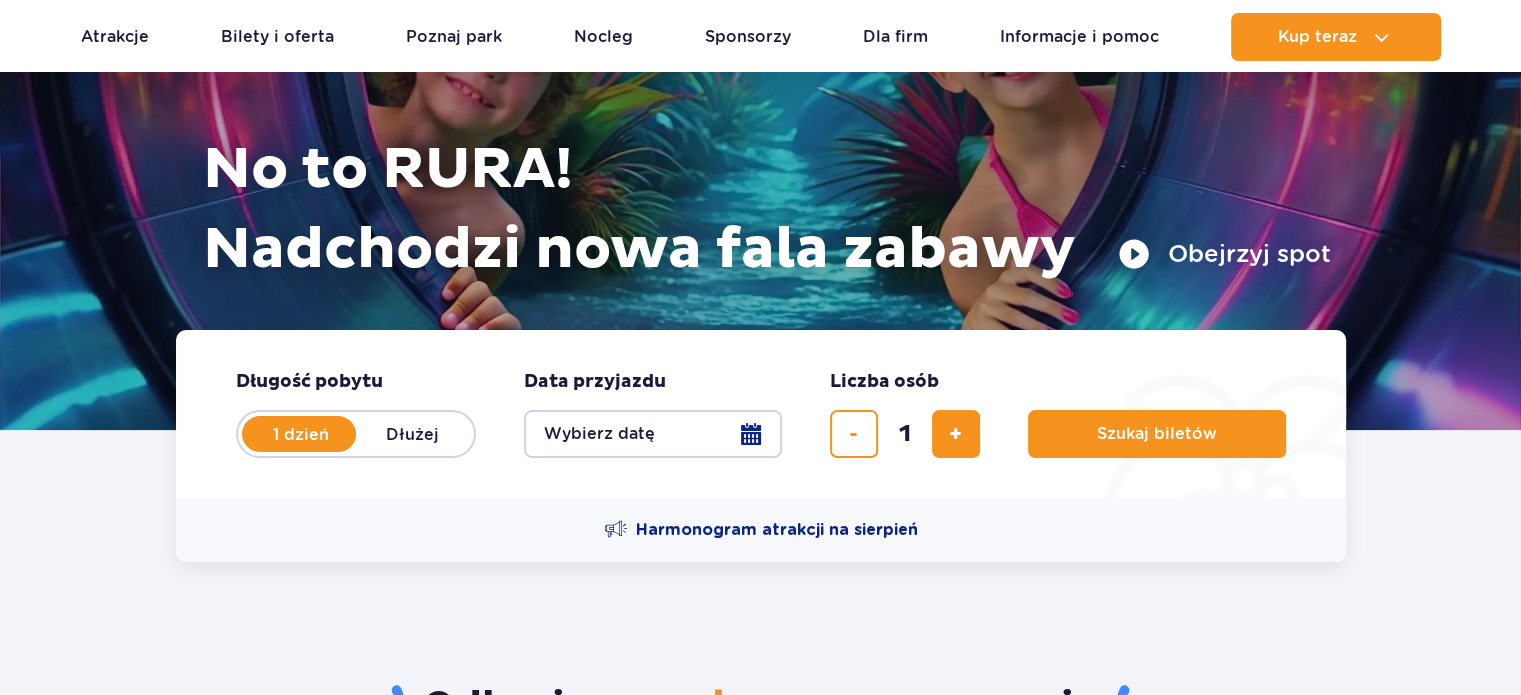 scroll, scrollTop: 200, scrollLeft: 0, axis: vertical 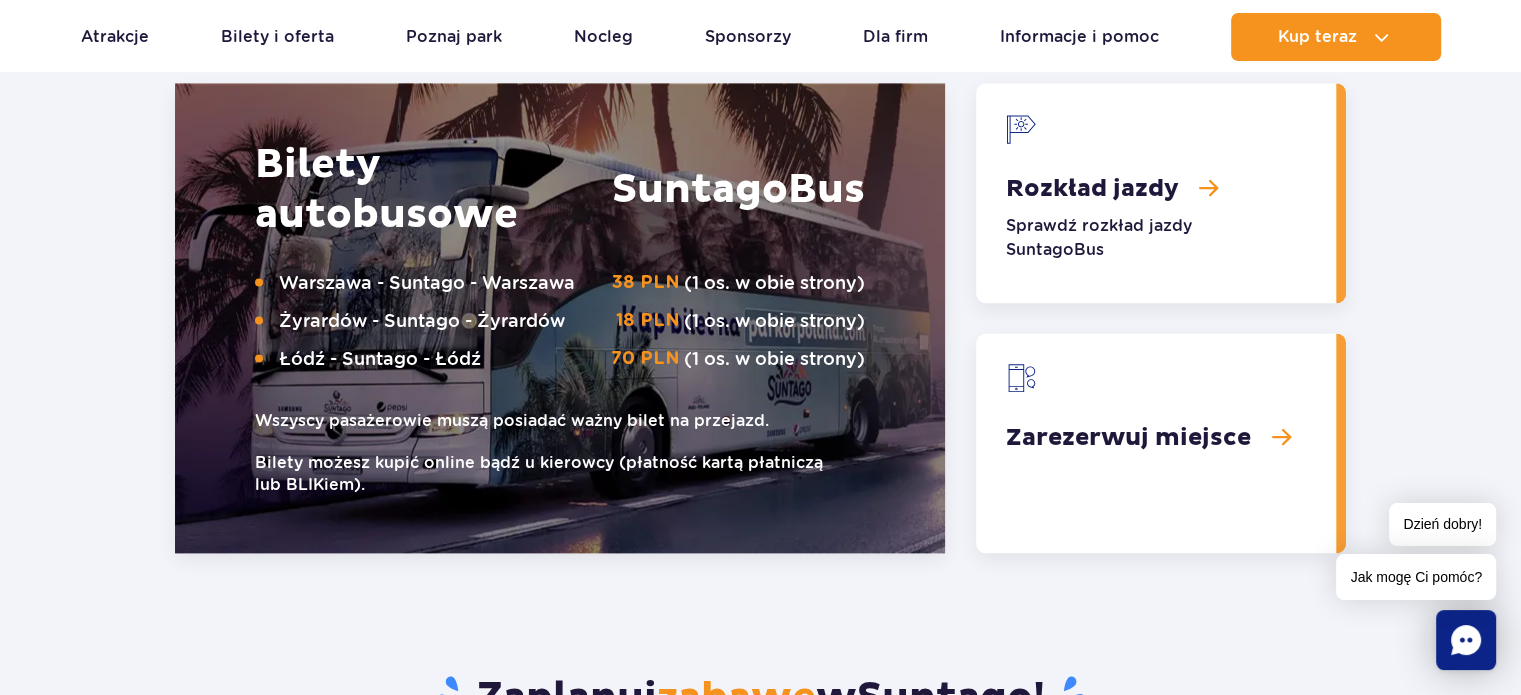 click at bounding box center [1156, 193] 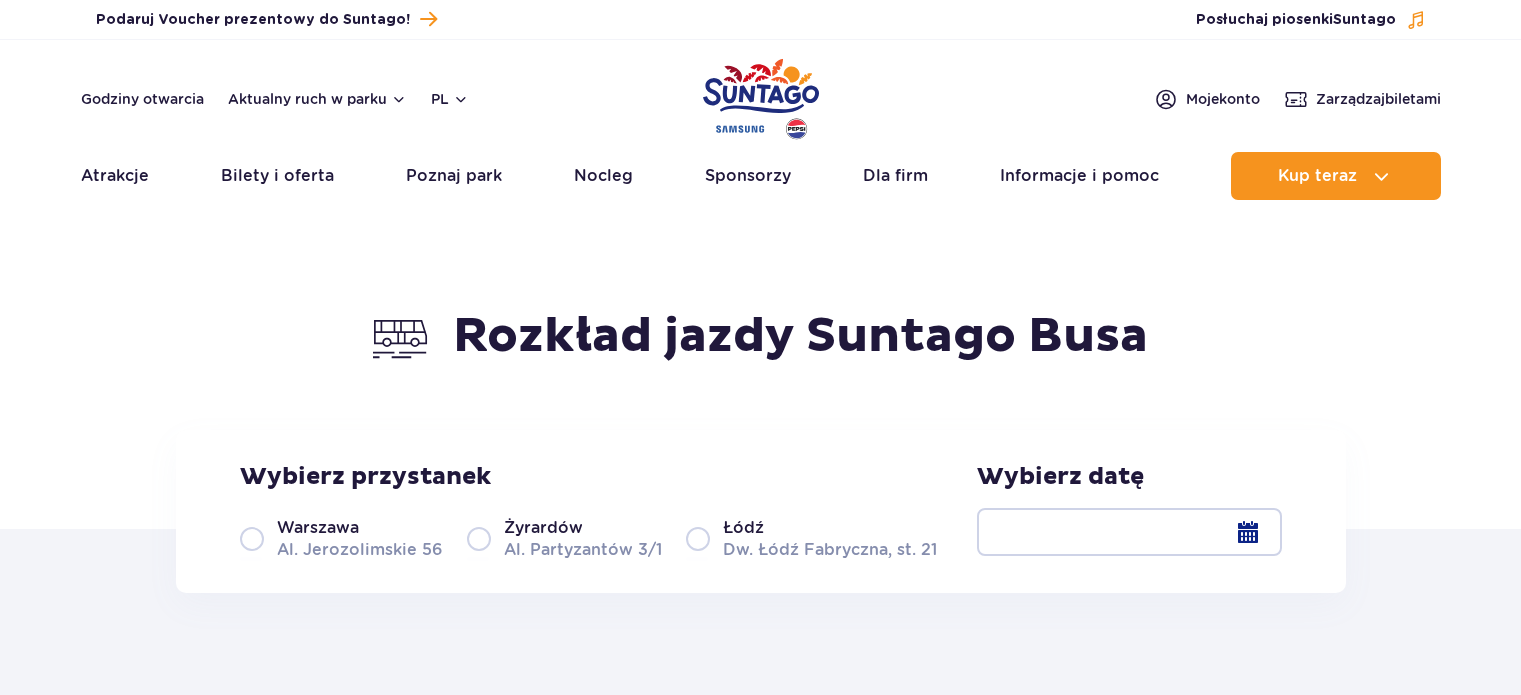 scroll, scrollTop: 0, scrollLeft: 0, axis: both 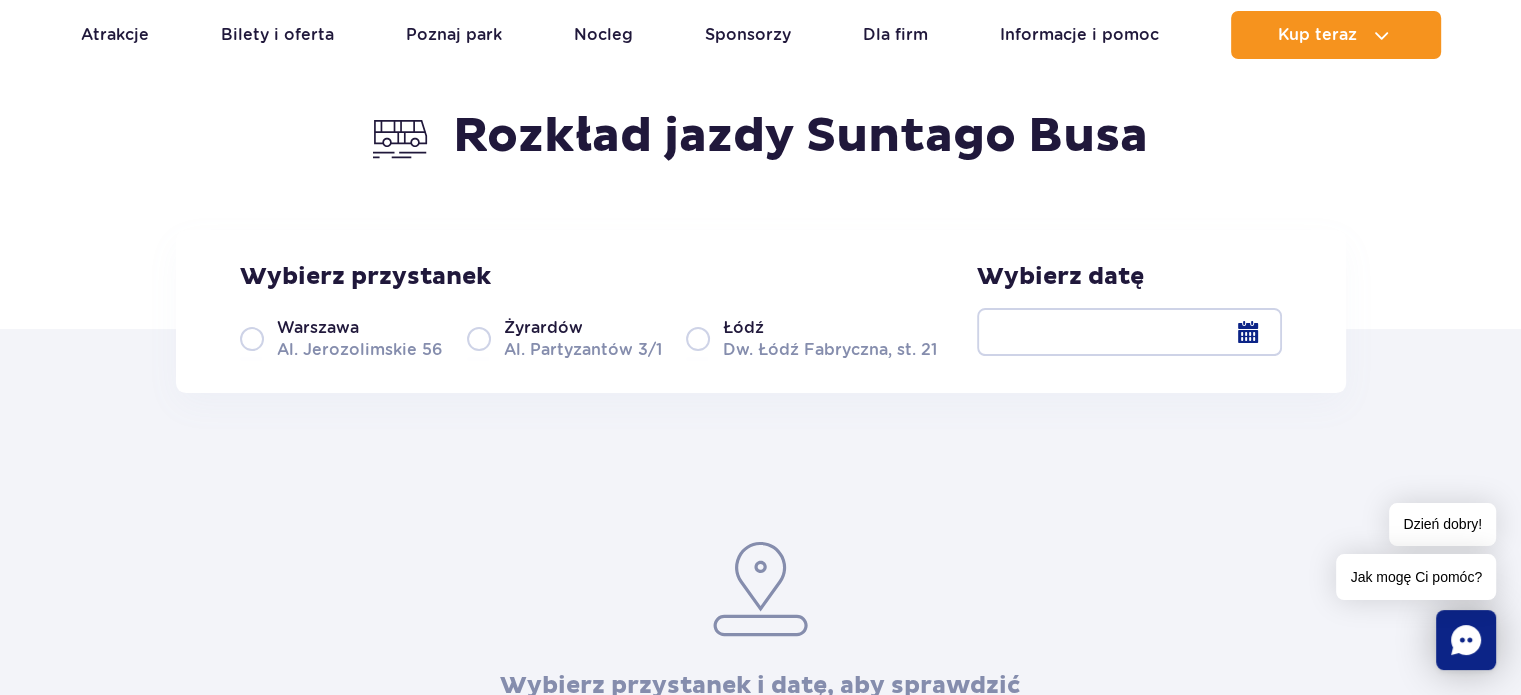 click on "Łódź Dw. Łódź Fabryczna, st. 21" at bounding box center [811, 338] 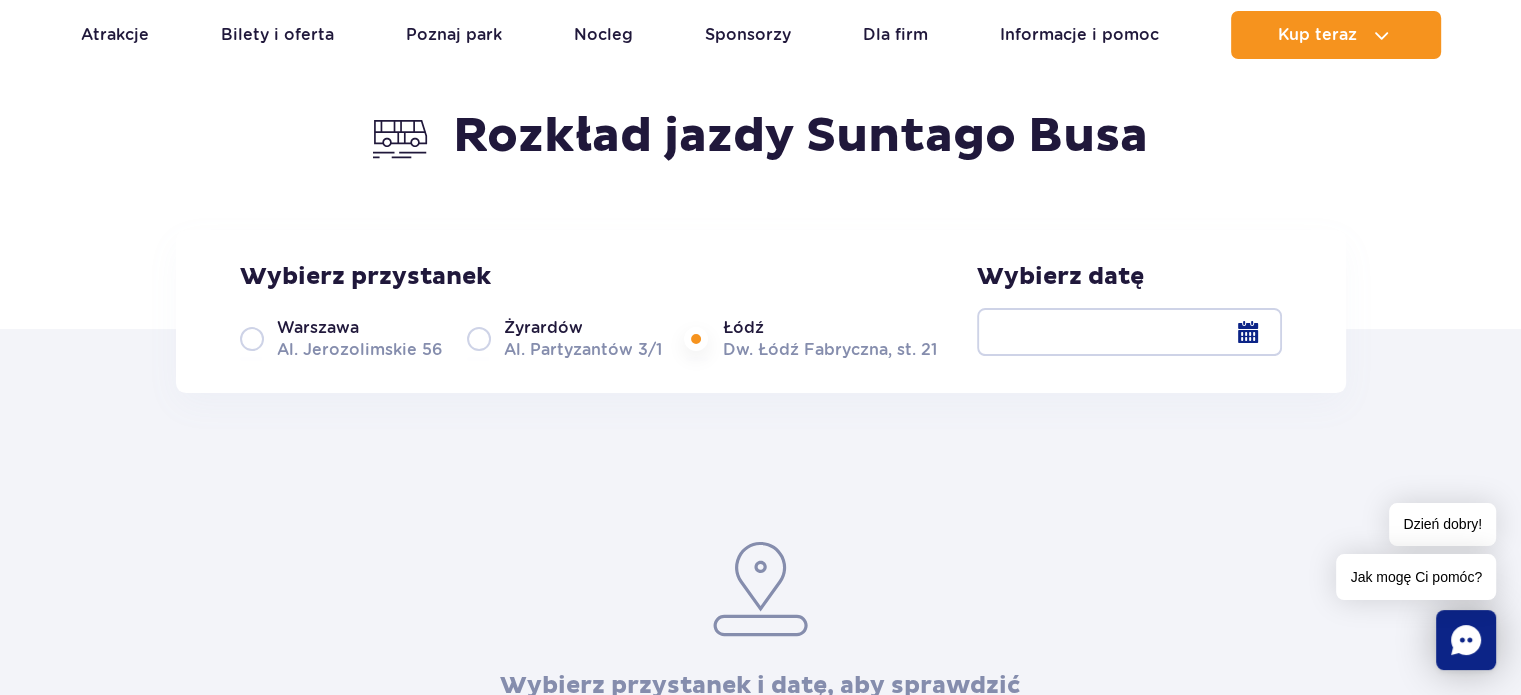 click on "Łódź Dw. Łódź Fabryczna, st. 21" at bounding box center [811, 338] 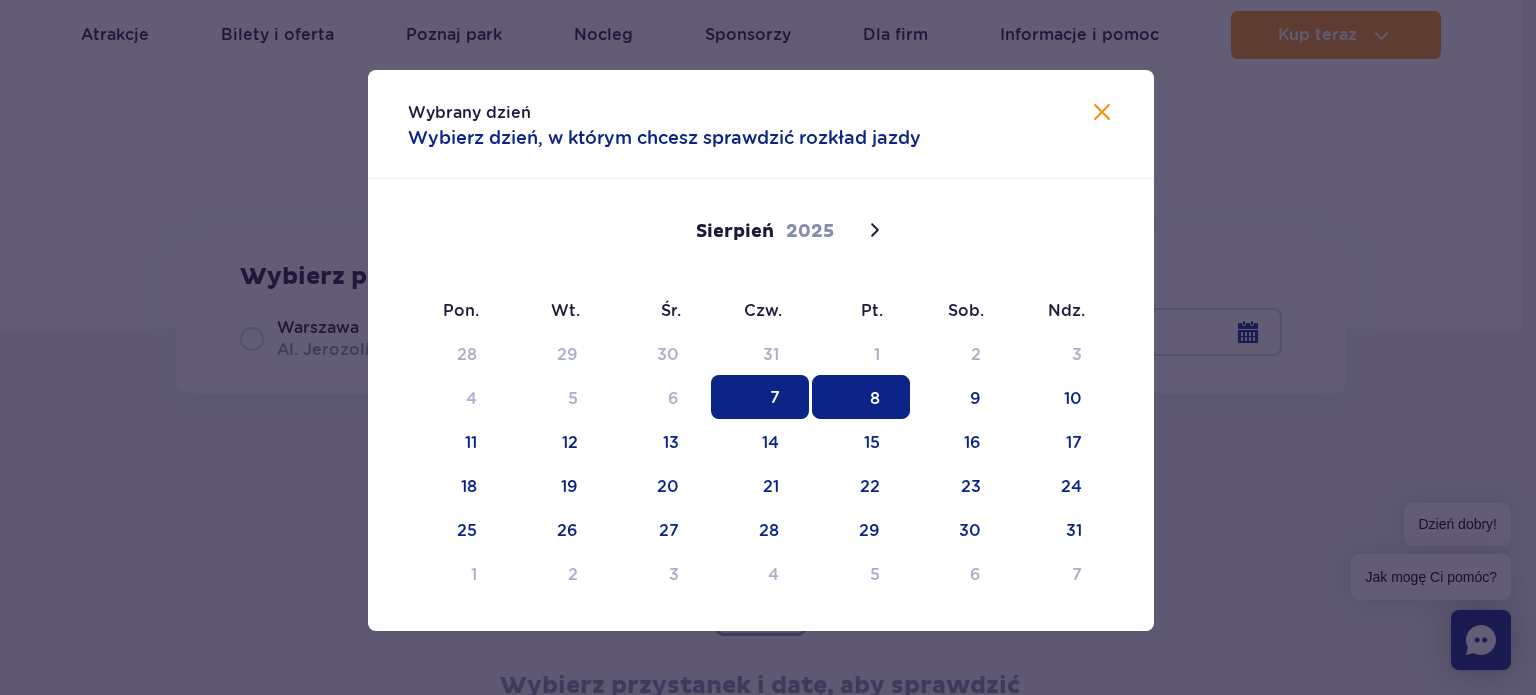 click on "8" at bounding box center (861, 397) 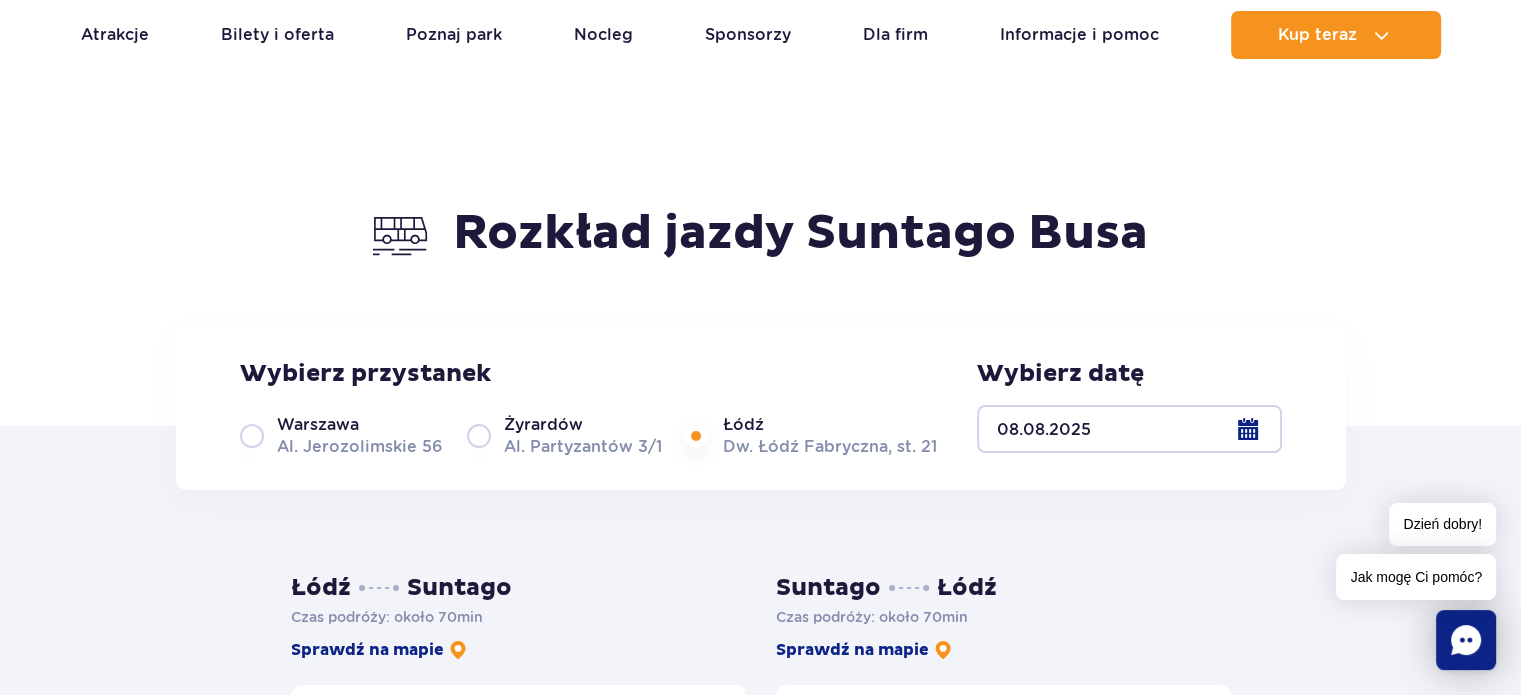 scroll, scrollTop: 100, scrollLeft: 0, axis: vertical 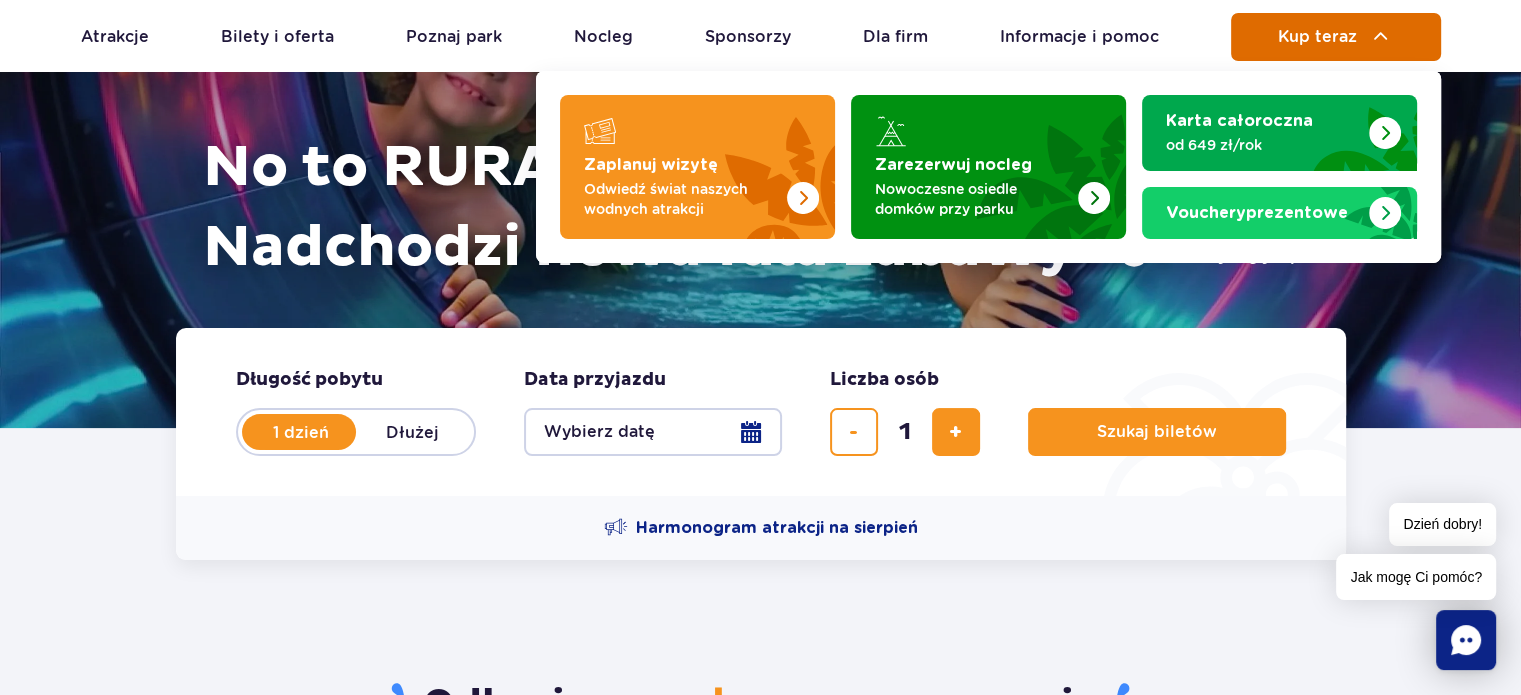 click at bounding box center [1381, 37] 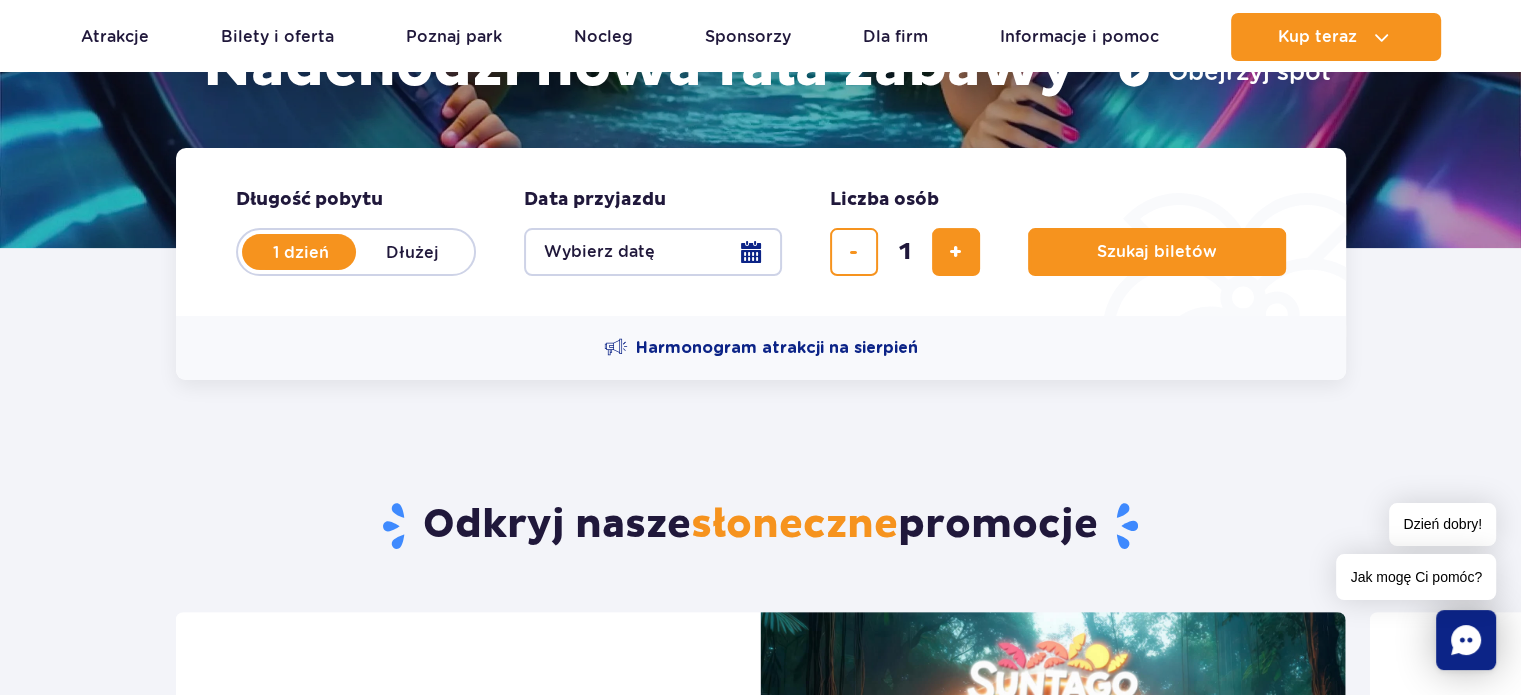 scroll, scrollTop: 400, scrollLeft: 0, axis: vertical 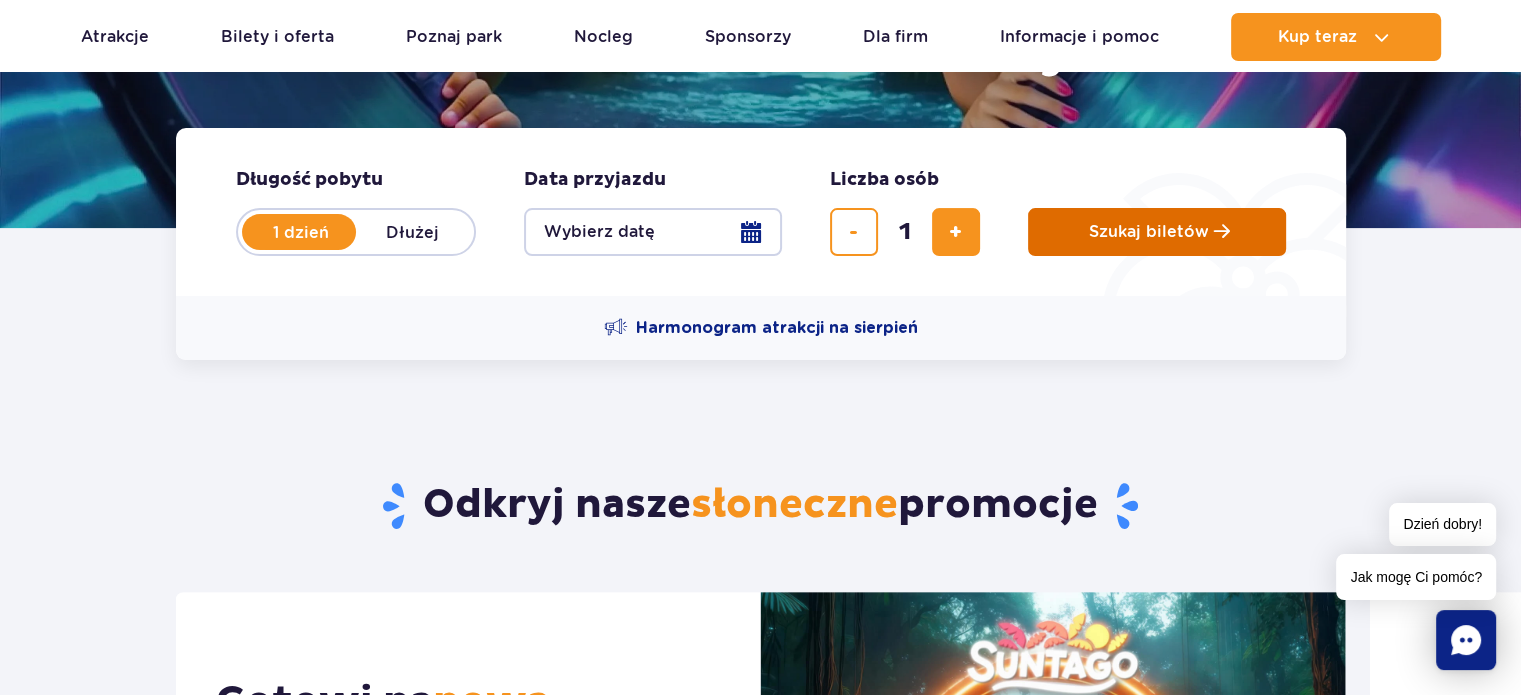 click on "Szukaj biletów" at bounding box center [1149, 232] 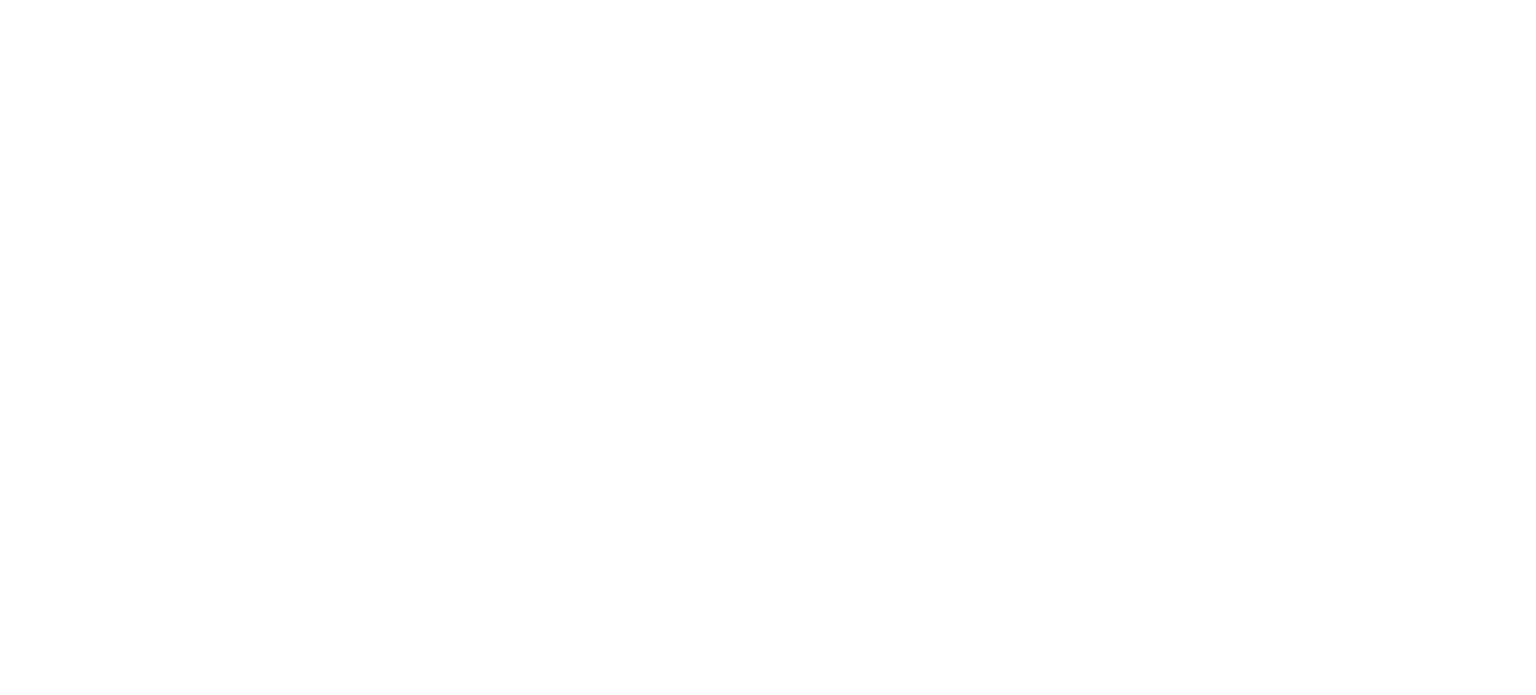 scroll, scrollTop: 0, scrollLeft: 0, axis: both 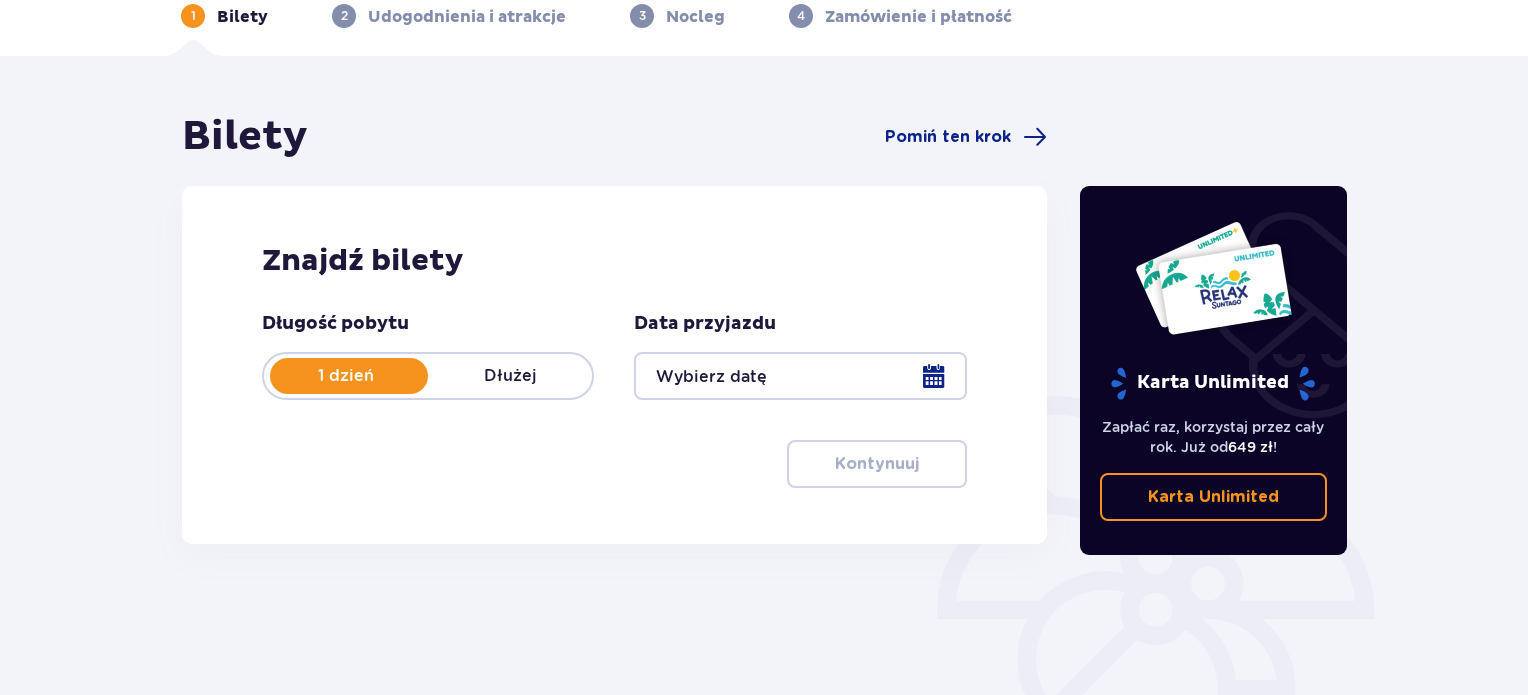 click at bounding box center (800, 376) 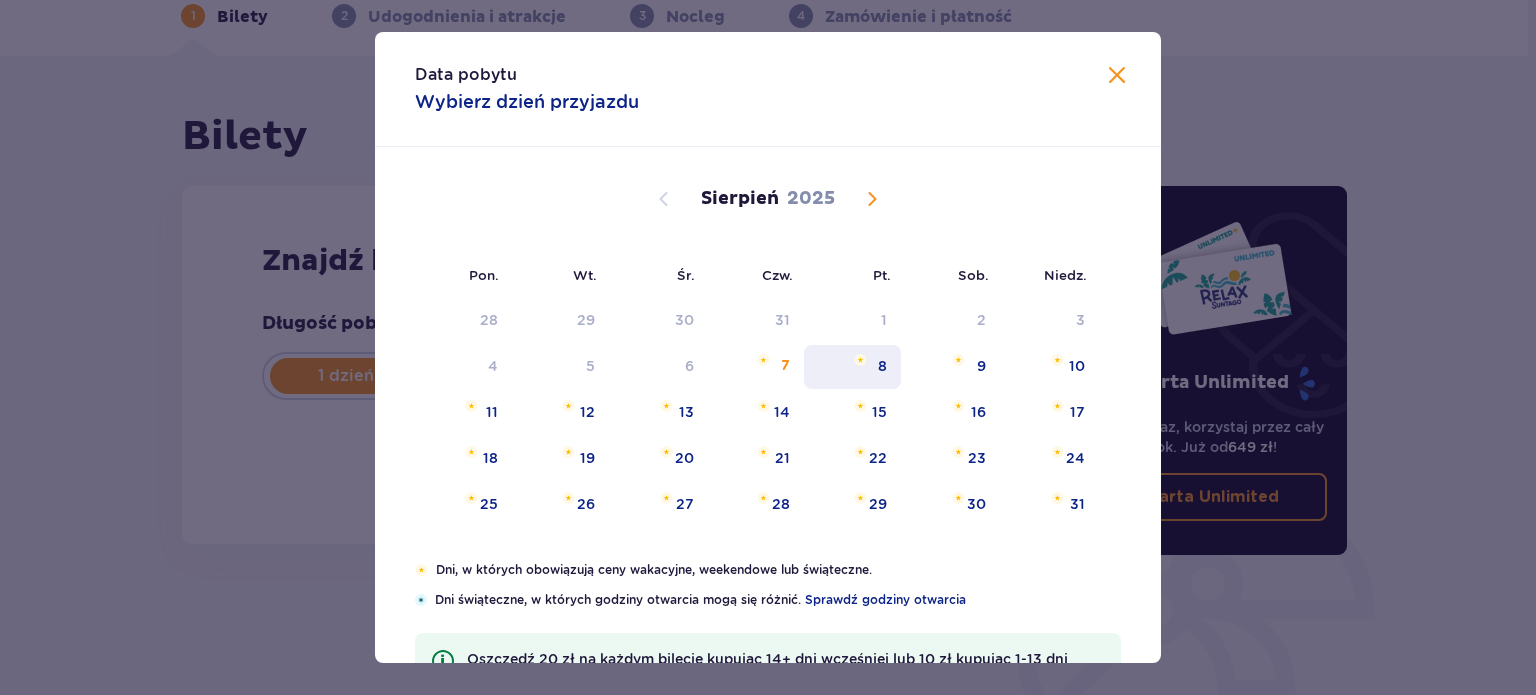 click on "8" at bounding box center (882, 366) 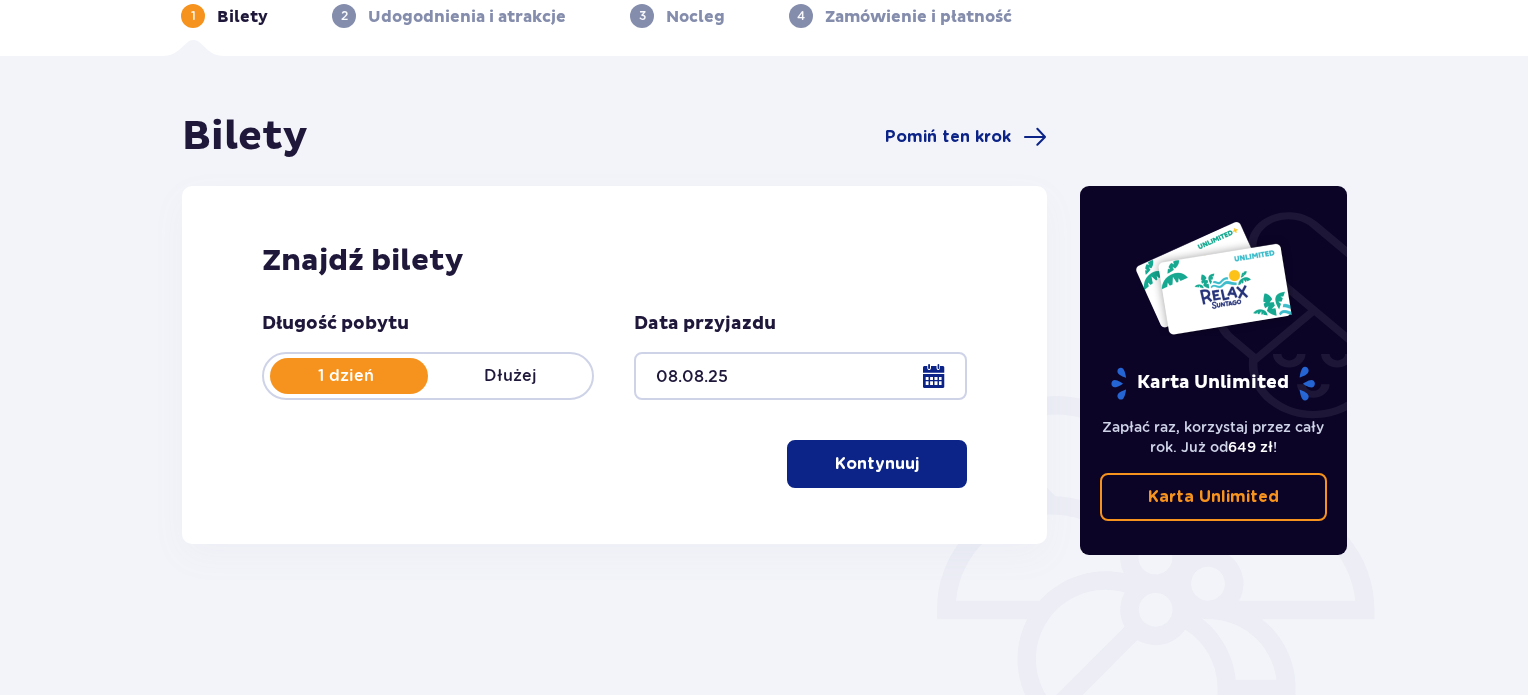 click on "Kontynuuj" at bounding box center (877, 464) 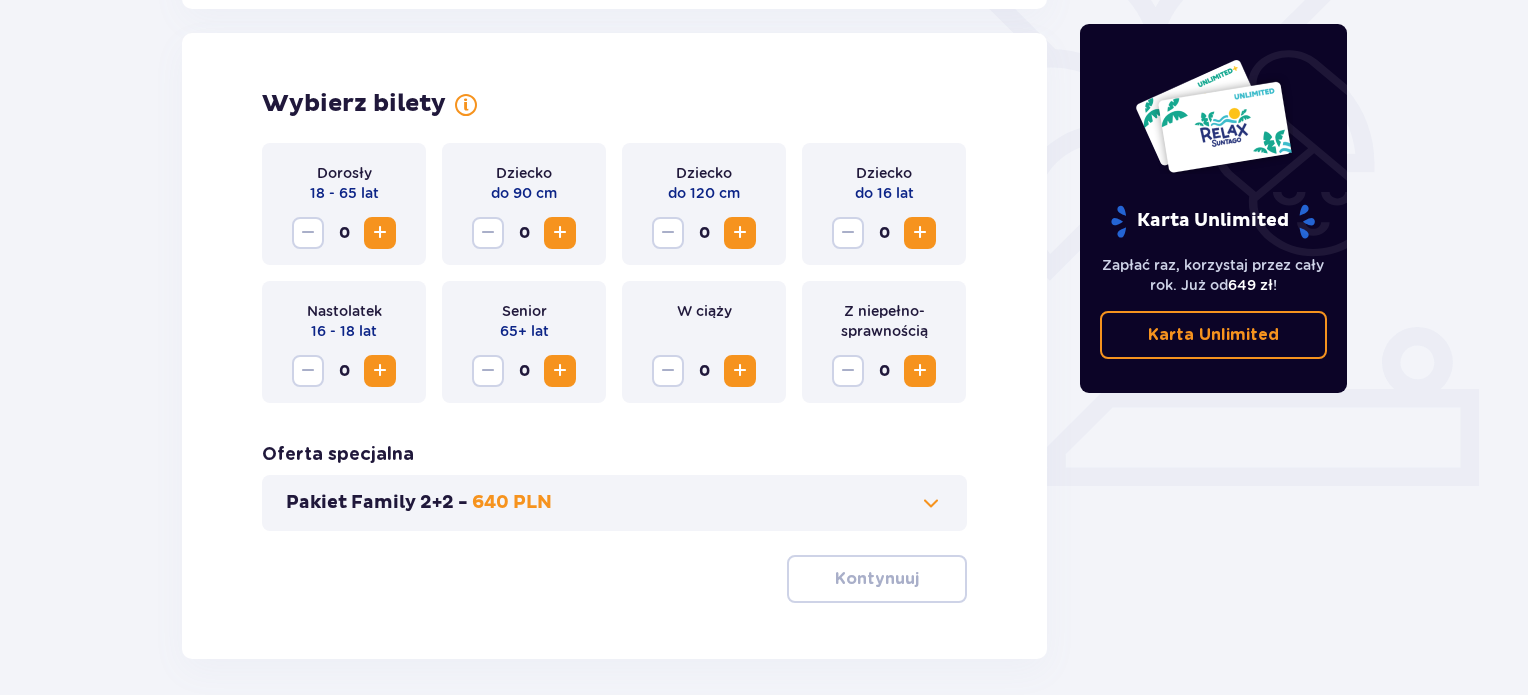 scroll, scrollTop: 556, scrollLeft: 0, axis: vertical 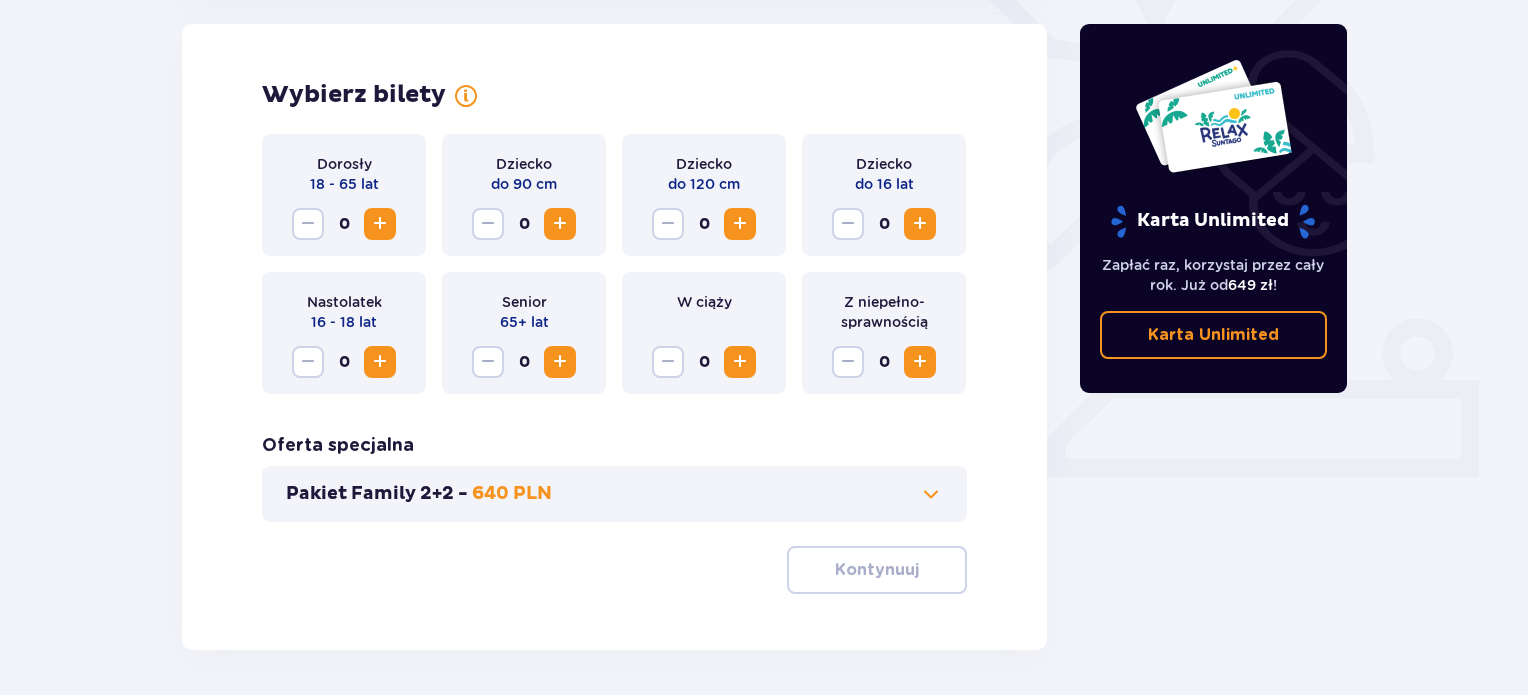 click at bounding box center [560, 362] 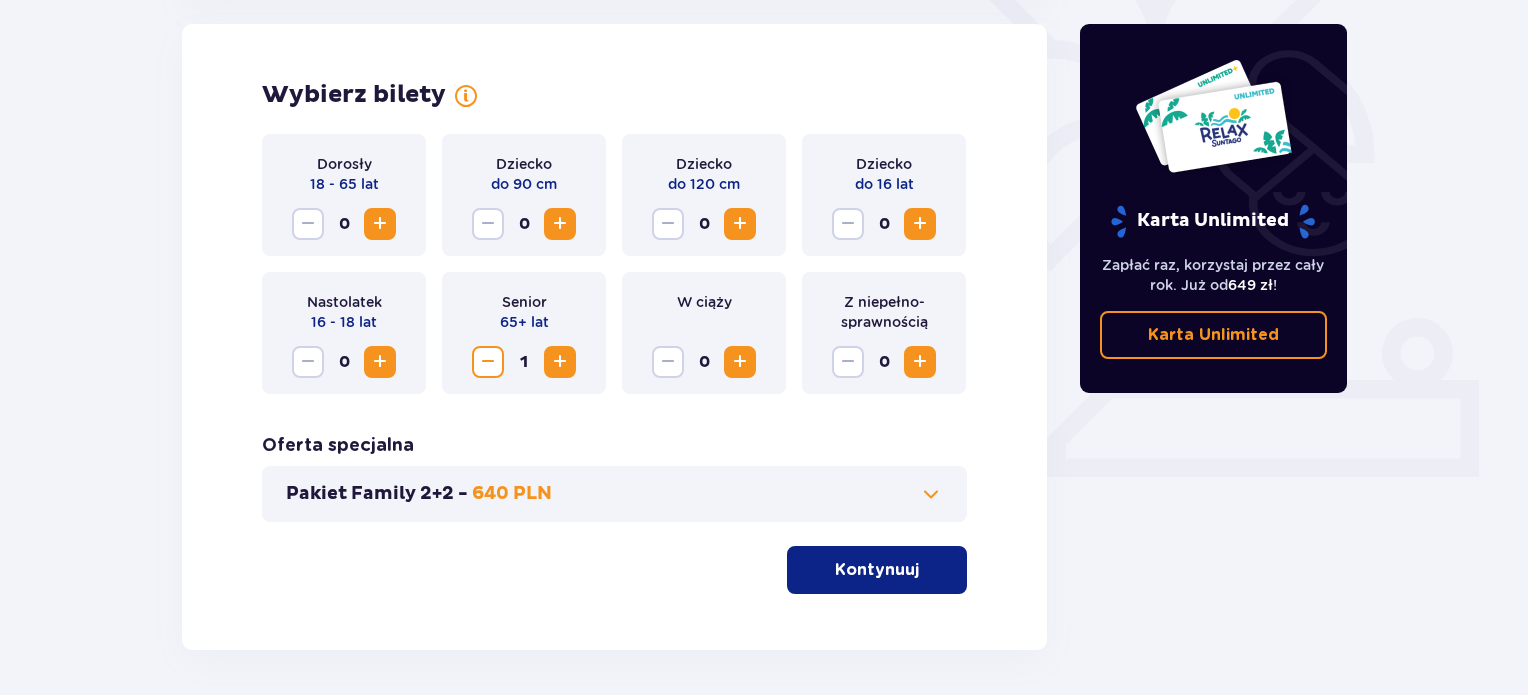 click on "Kontynuuj" at bounding box center [877, 570] 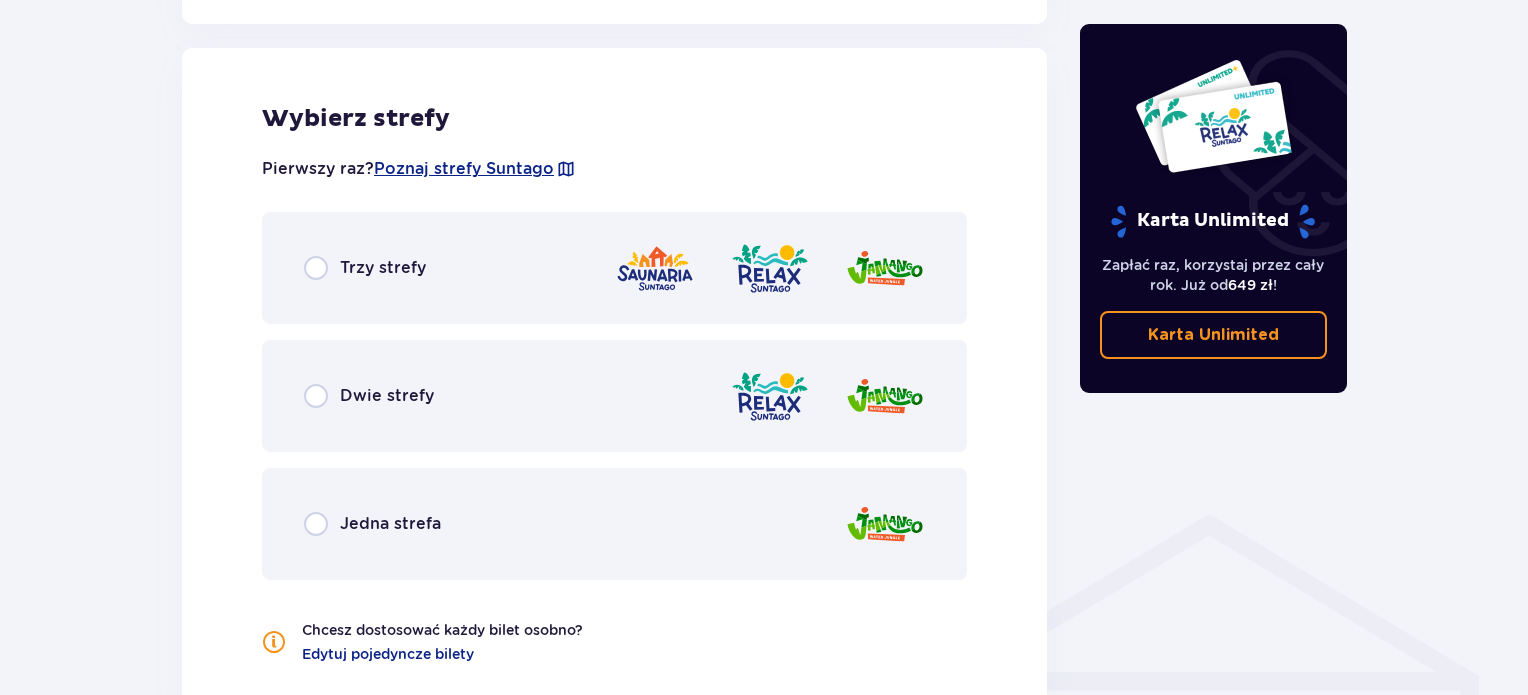 scroll, scrollTop: 1210, scrollLeft: 0, axis: vertical 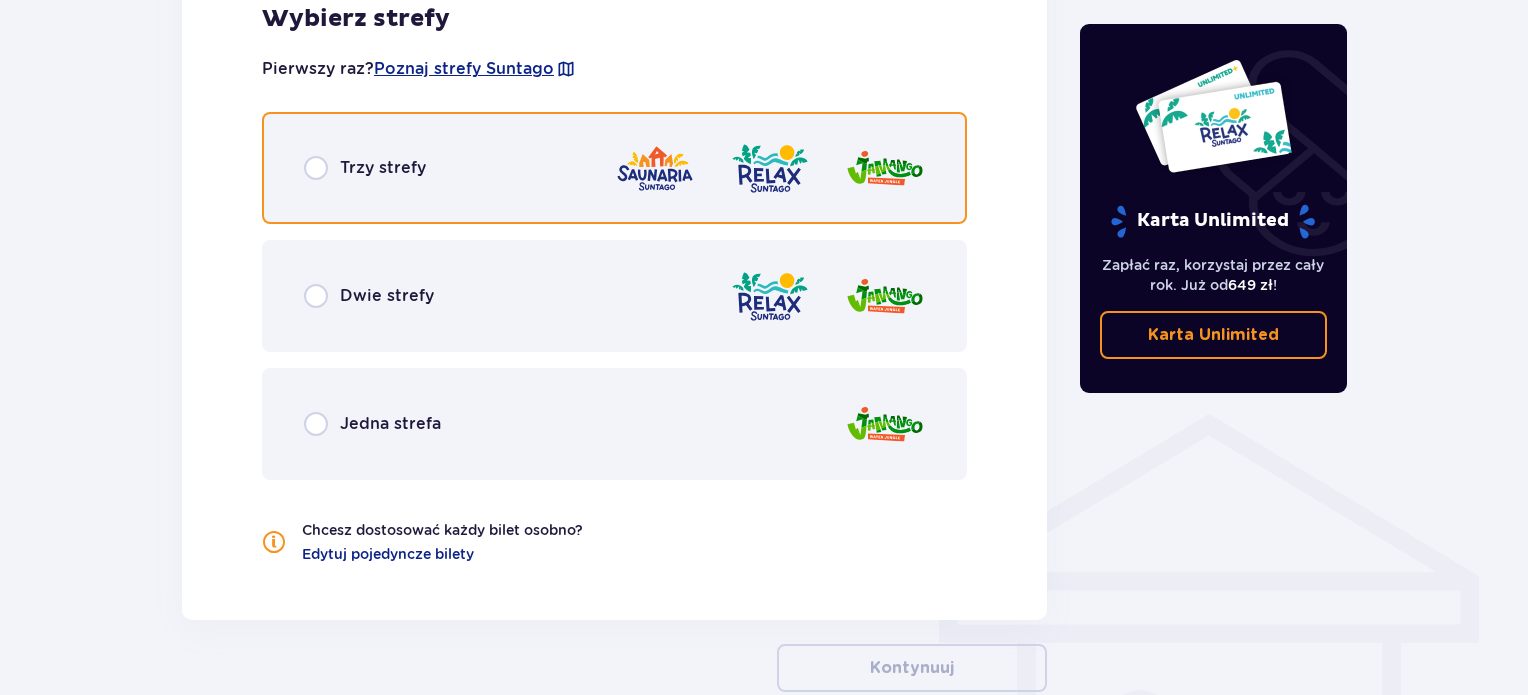 click at bounding box center (316, 168) 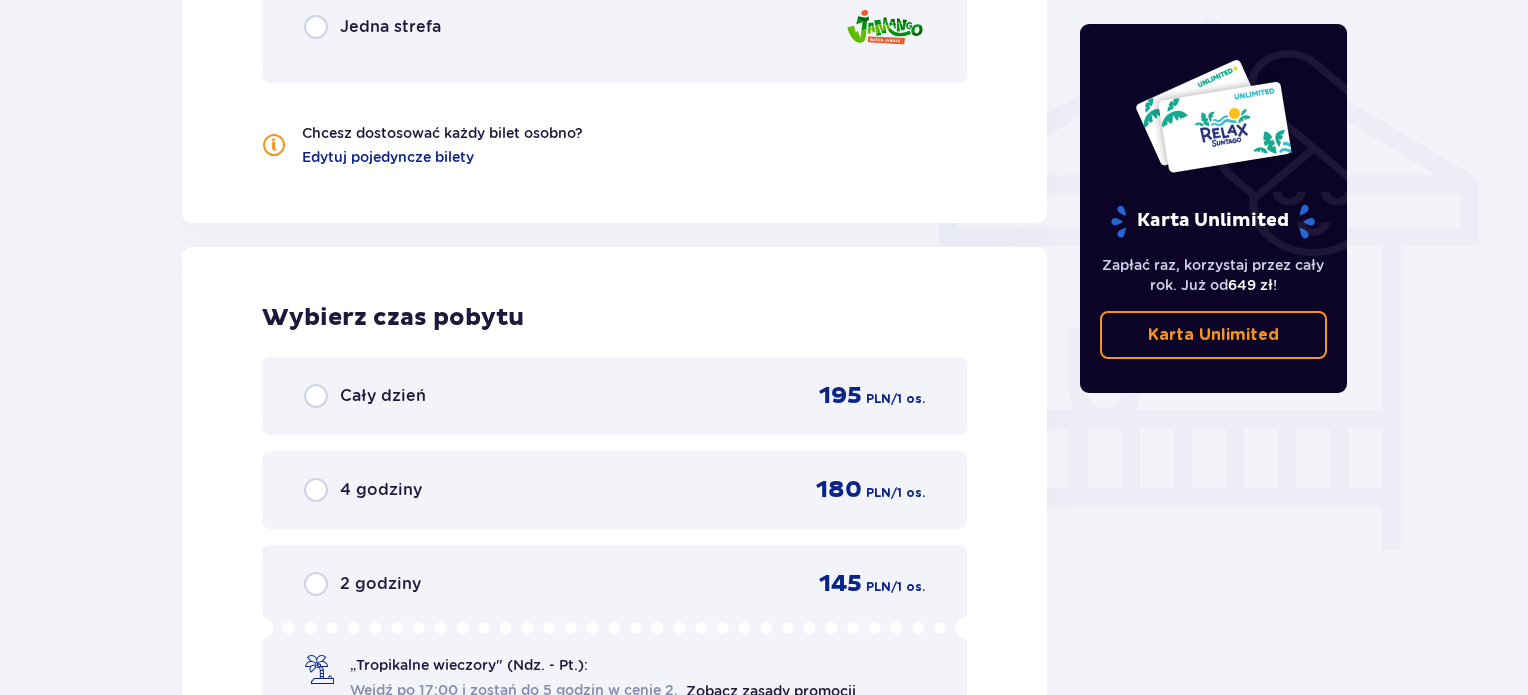 scroll, scrollTop: 1606, scrollLeft: 0, axis: vertical 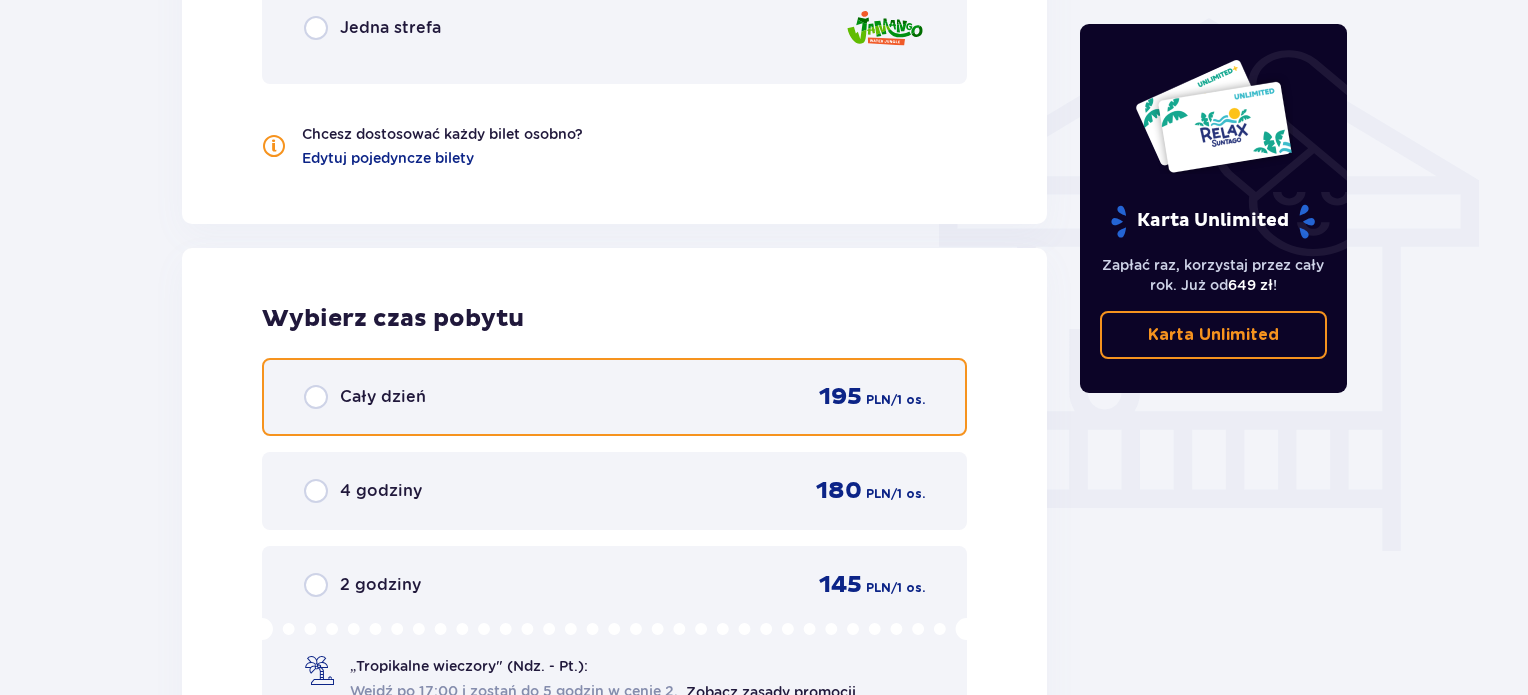 click at bounding box center [316, 397] 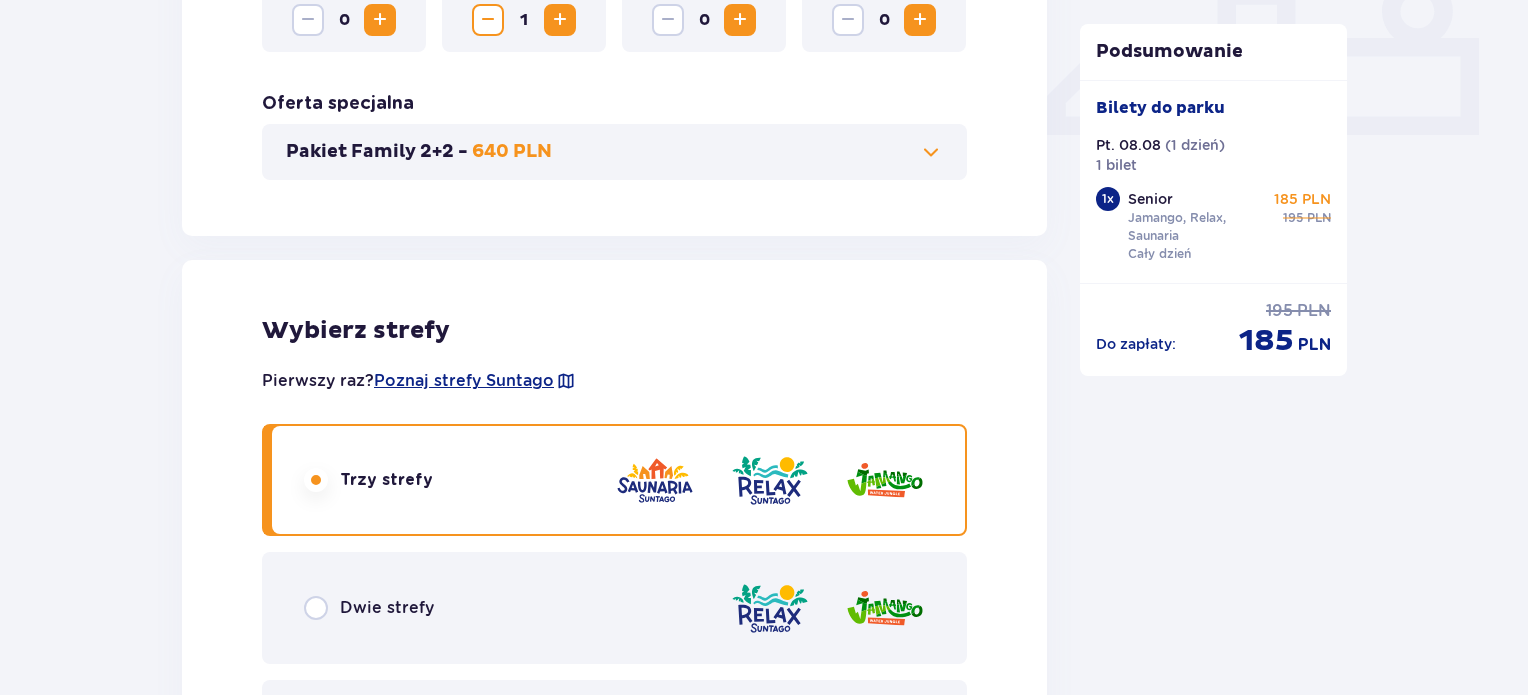 scroll, scrollTop: 888, scrollLeft: 0, axis: vertical 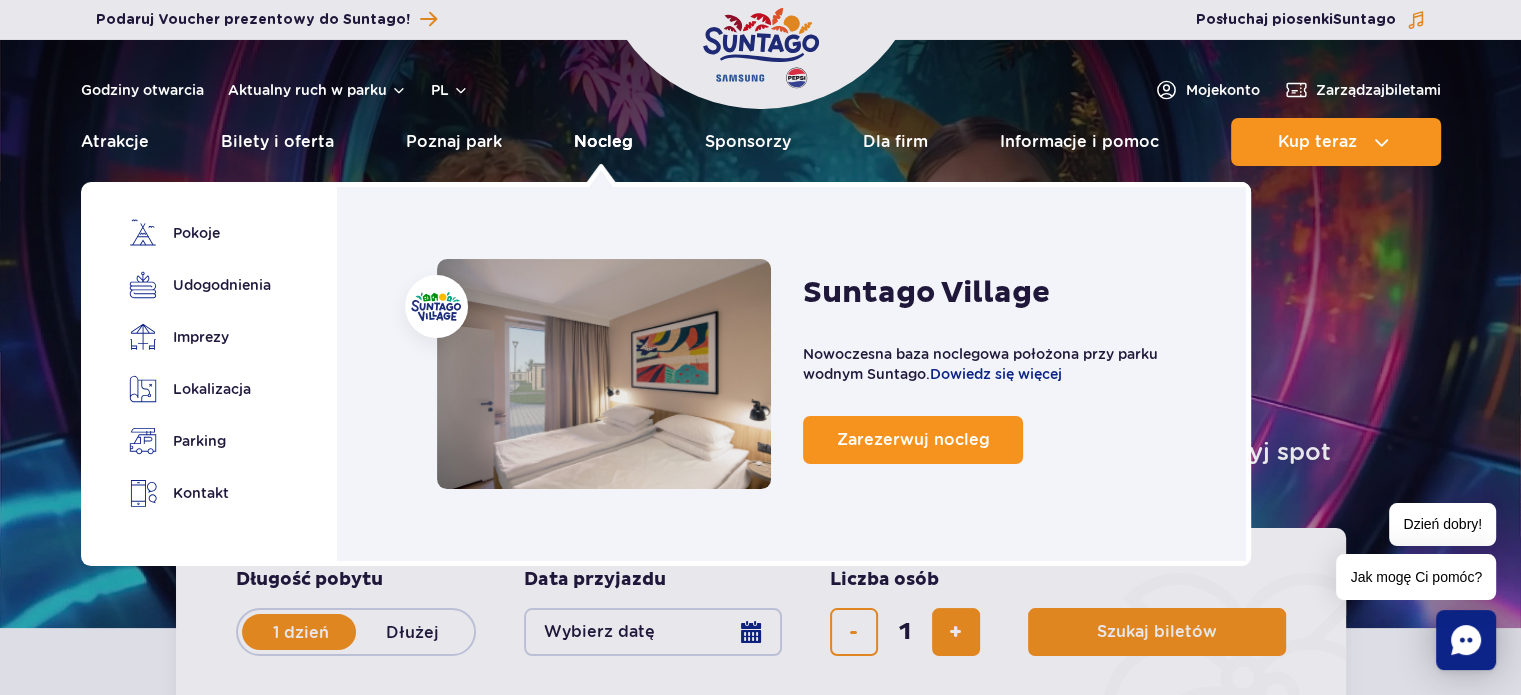 click on "Nocleg" at bounding box center (603, 142) 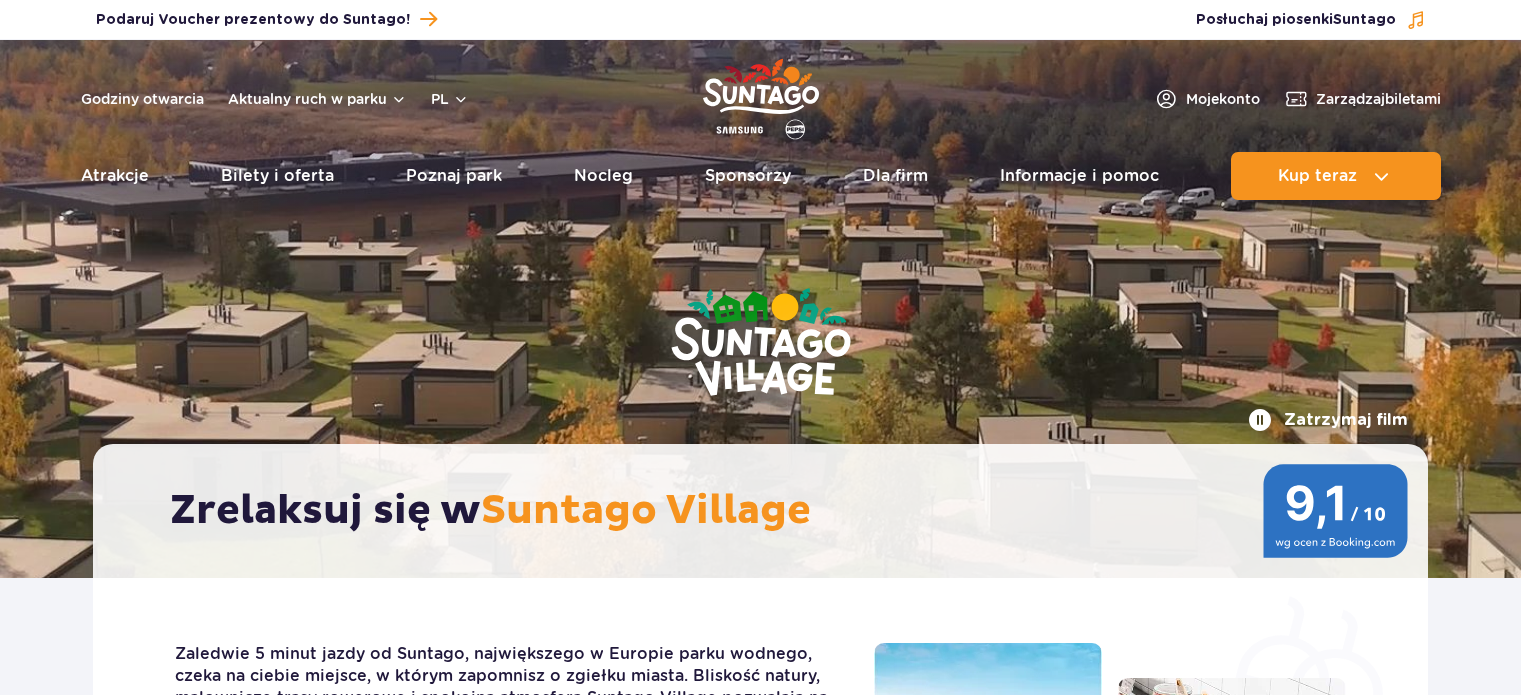 scroll, scrollTop: 0, scrollLeft: 0, axis: both 